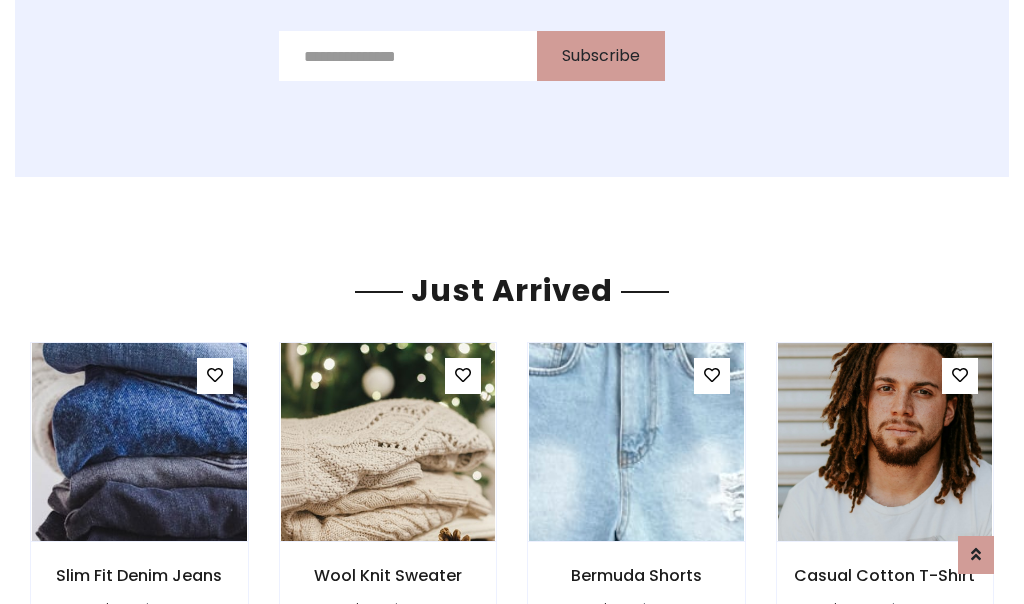 scroll, scrollTop: 2125, scrollLeft: 0, axis: vertical 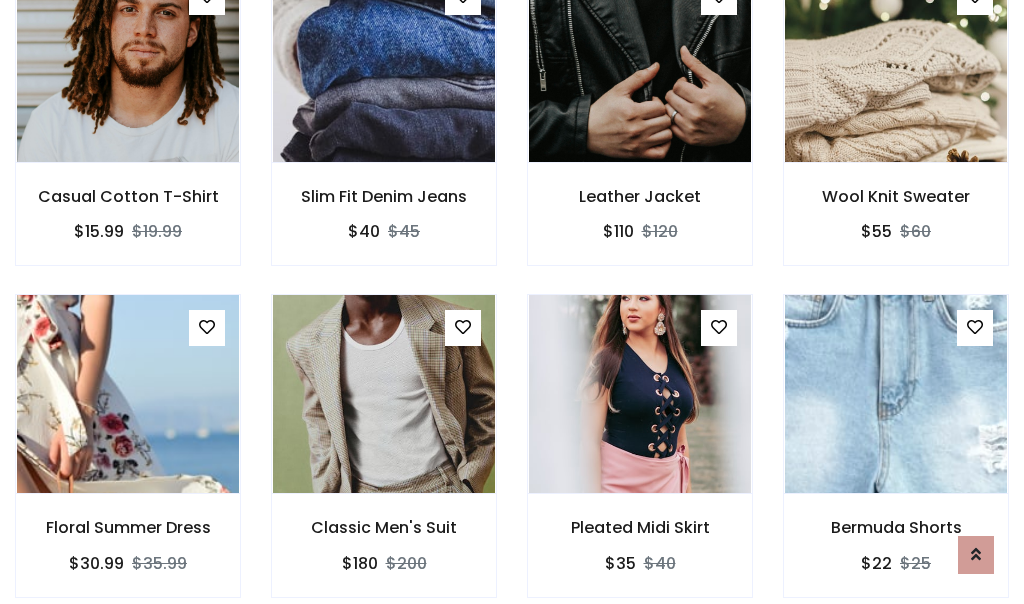 click on "Pleated Midi Skirt
$35
$40" at bounding box center [640, 459] 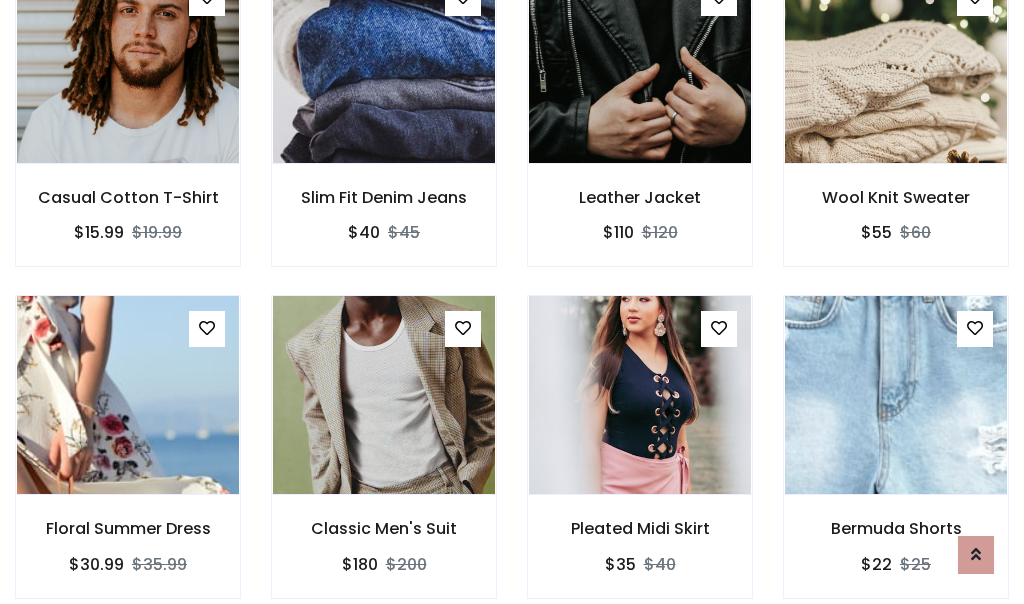 click on "Pleated Midi Skirt
$35
$40" at bounding box center [640, 460] 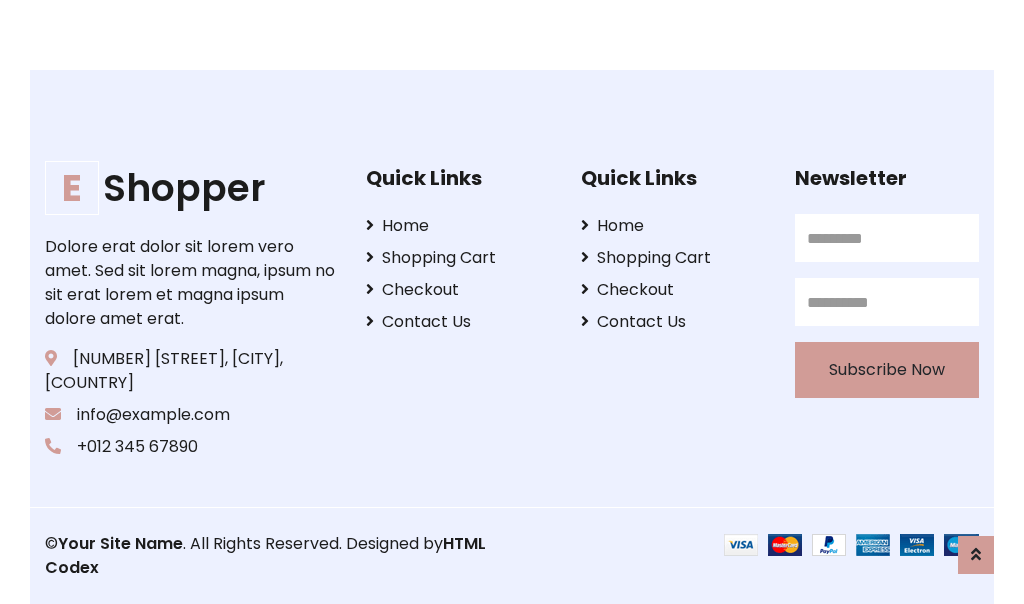 scroll, scrollTop: 3807, scrollLeft: 0, axis: vertical 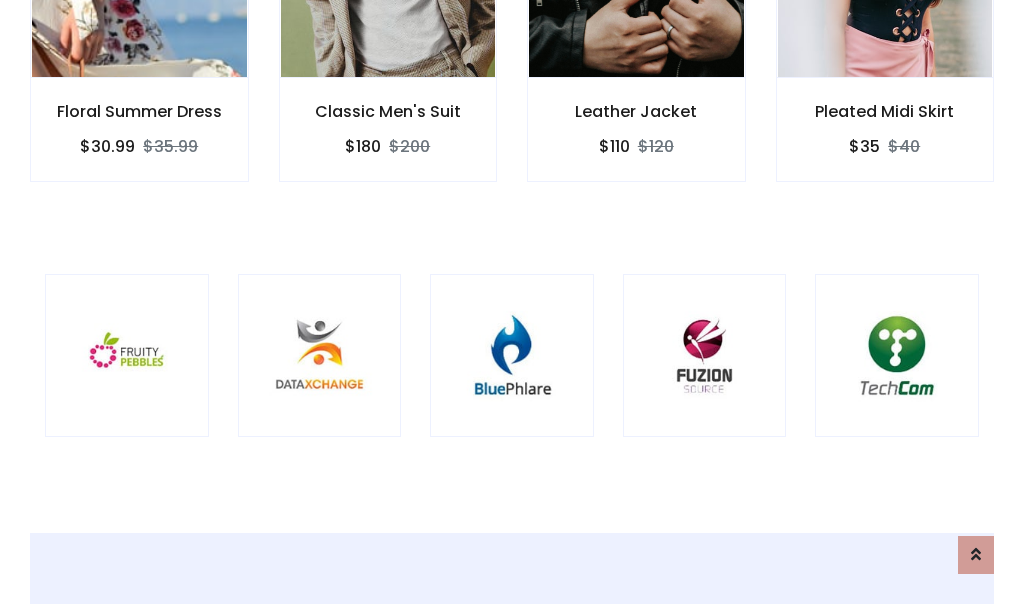 click at bounding box center [512, 356] 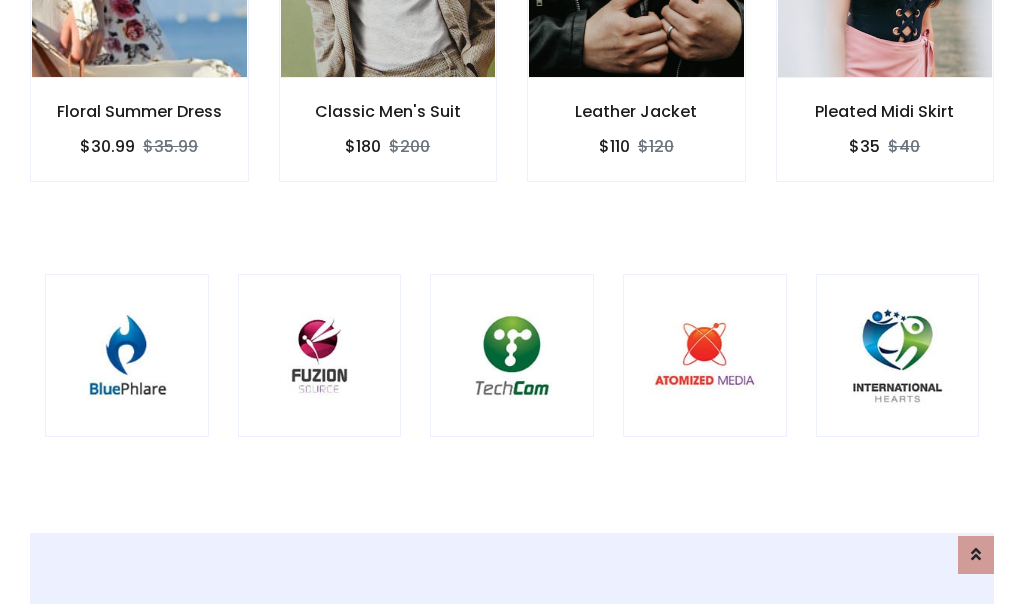 click at bounding box center [512, 356] 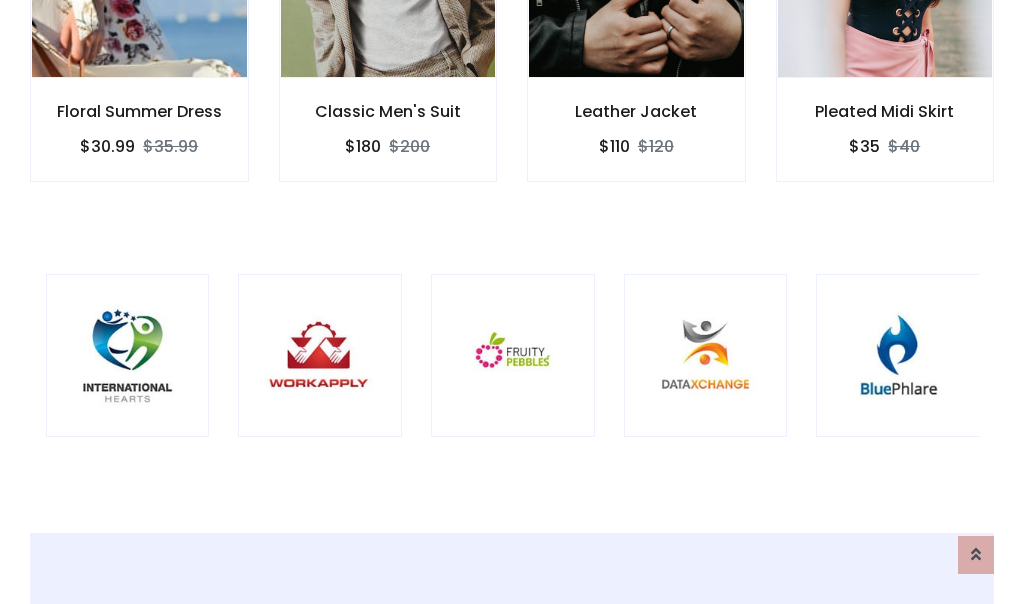 scroll, scrollTop: 0, scrollLeft: 0, axis: both 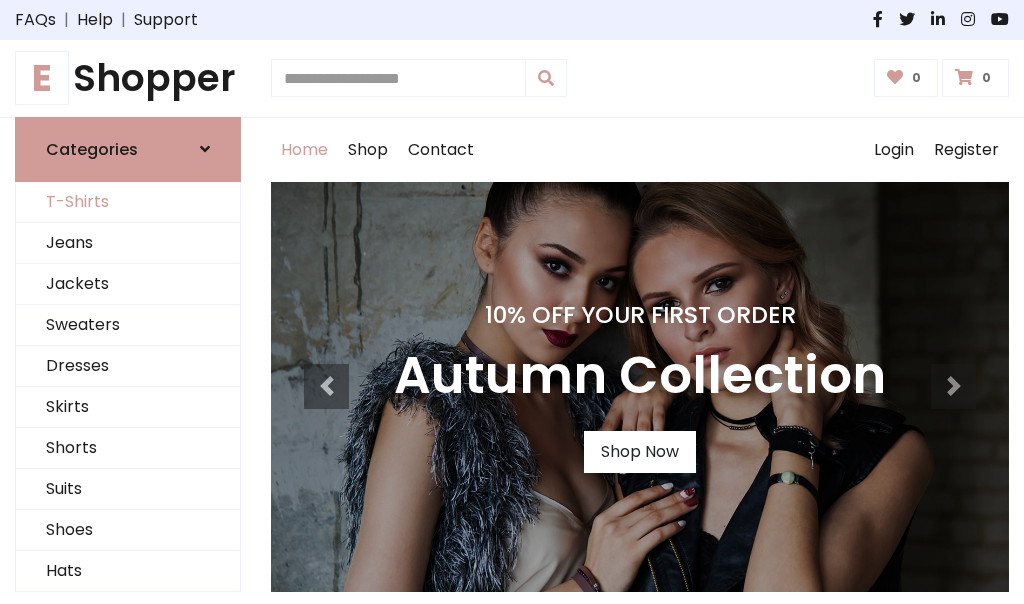click on "T-Shirts" at bounding box center (128, 202) 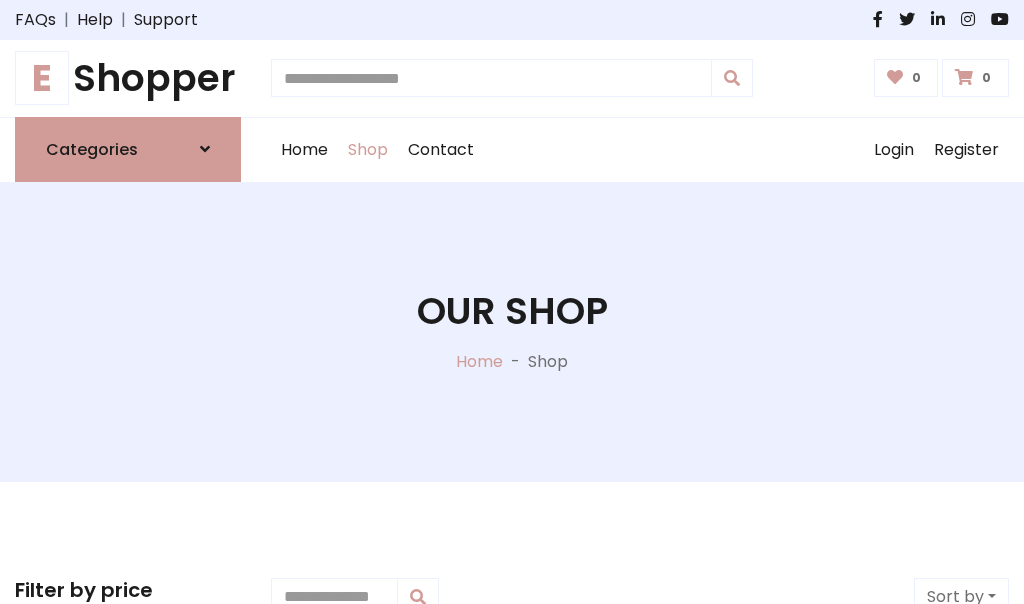 scroll, scrollTop: 802, scrollLeft: 0, axis: vertical 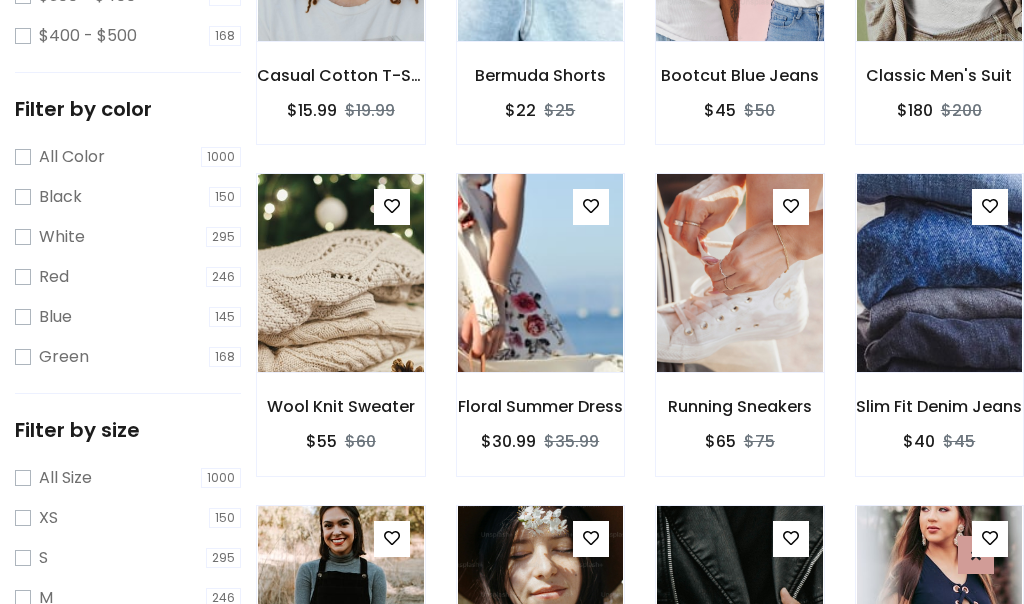 click at bounding box center (739, -58) 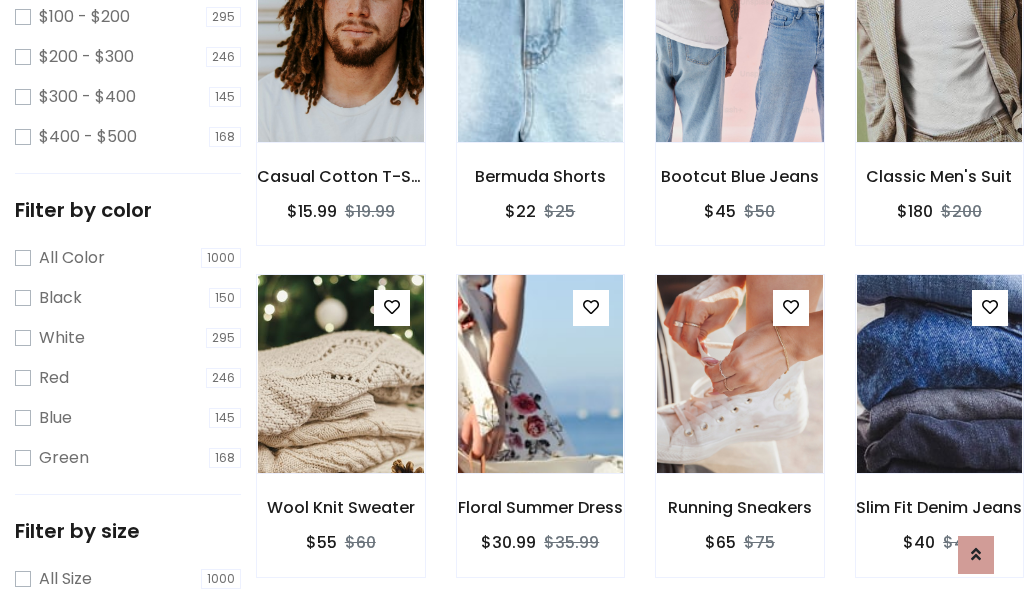 scroll, scrollTop: 0, scrollLeft: 0, axis: both 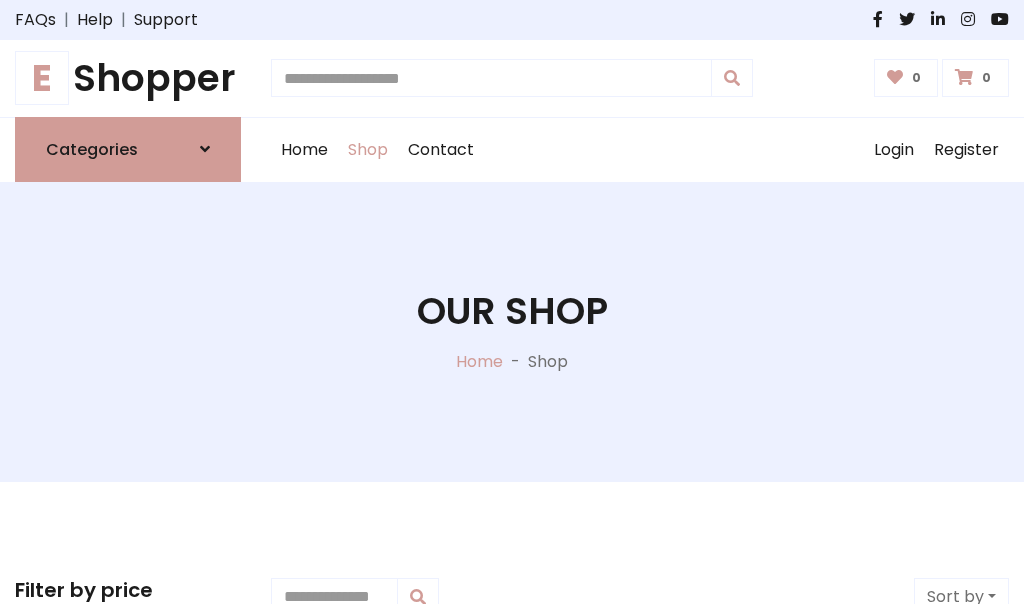 click on "E Shopper" at bounding box center [128, 78] 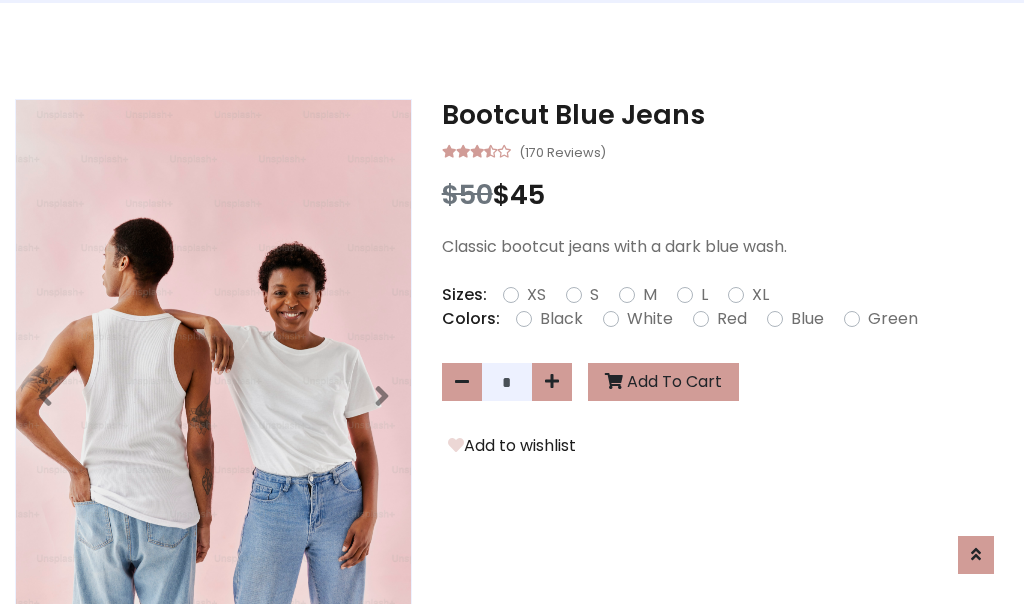 scroll, scrollTop: 0, scrollLeft: 0, axis: both 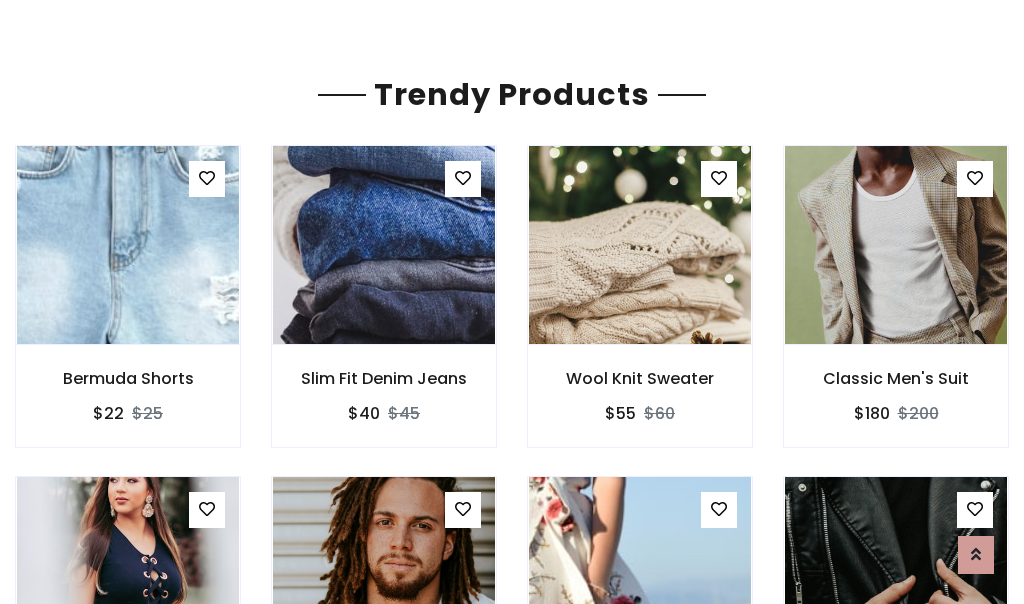 click on "Shop" at bounding box center [368, -1793] 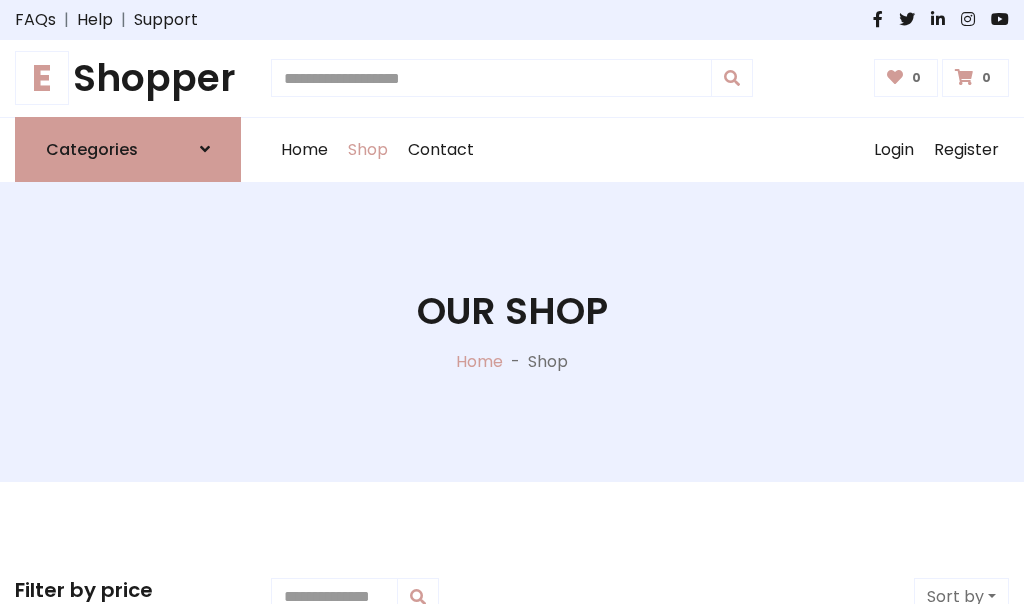 scroll, scrollTop: 0, scrollLeft: 0, axis: both 